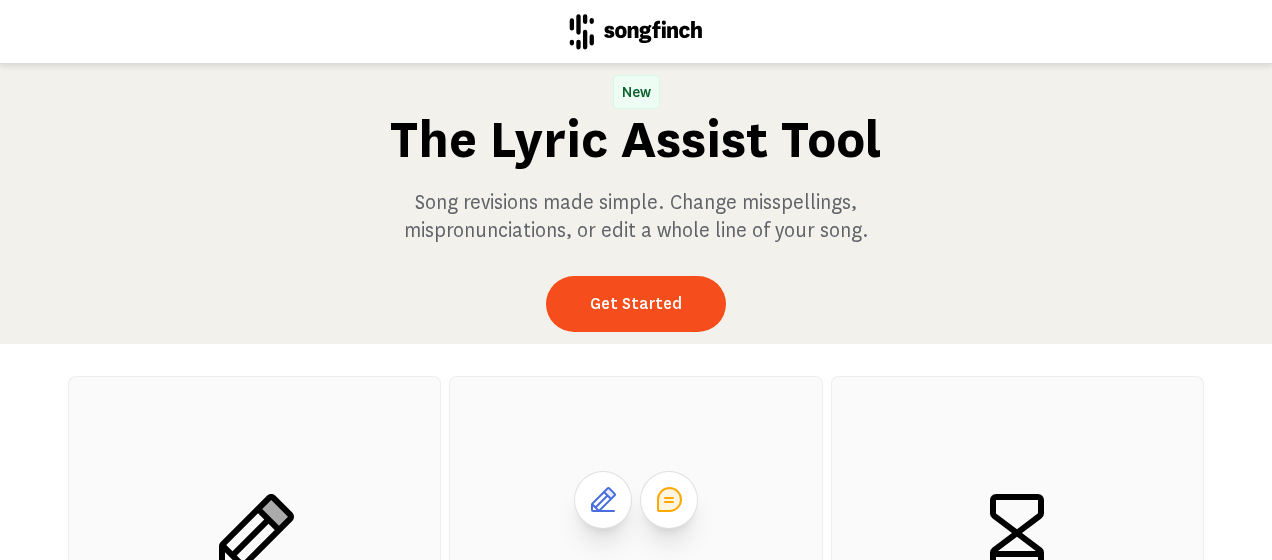 scroll, scrollTop: 0, scrollLeft: 0, axis: both 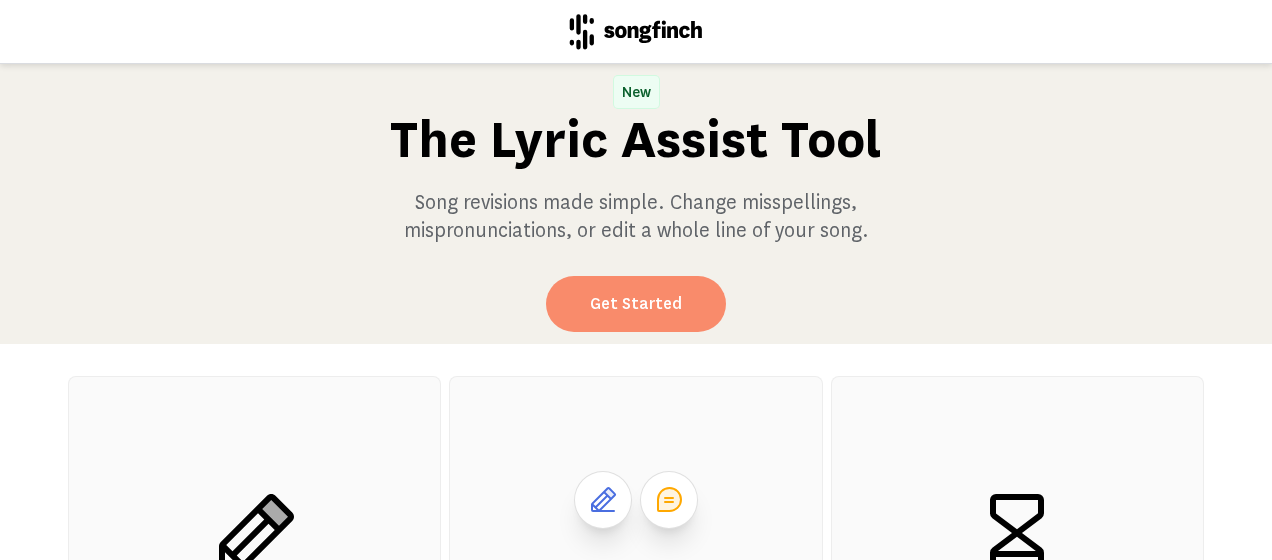 click on "Get Started" at bounding box center [636, 304] 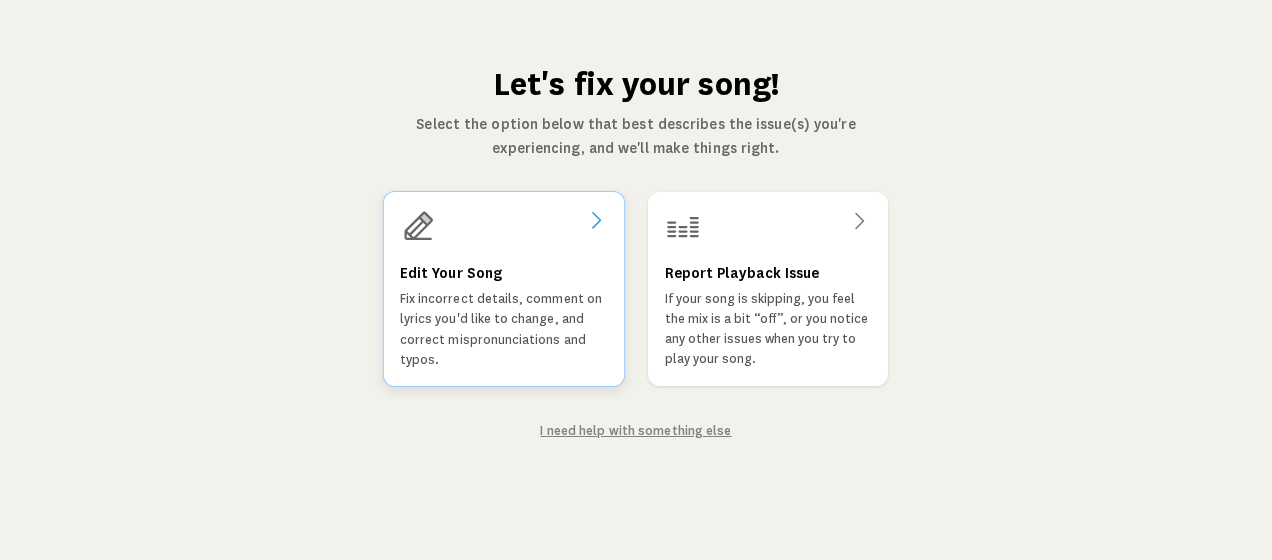 click on "Fix incorrect details, comment on lyrics you'd like to change, and correct mispronunciations and typos." at bounding box center [504, 329] 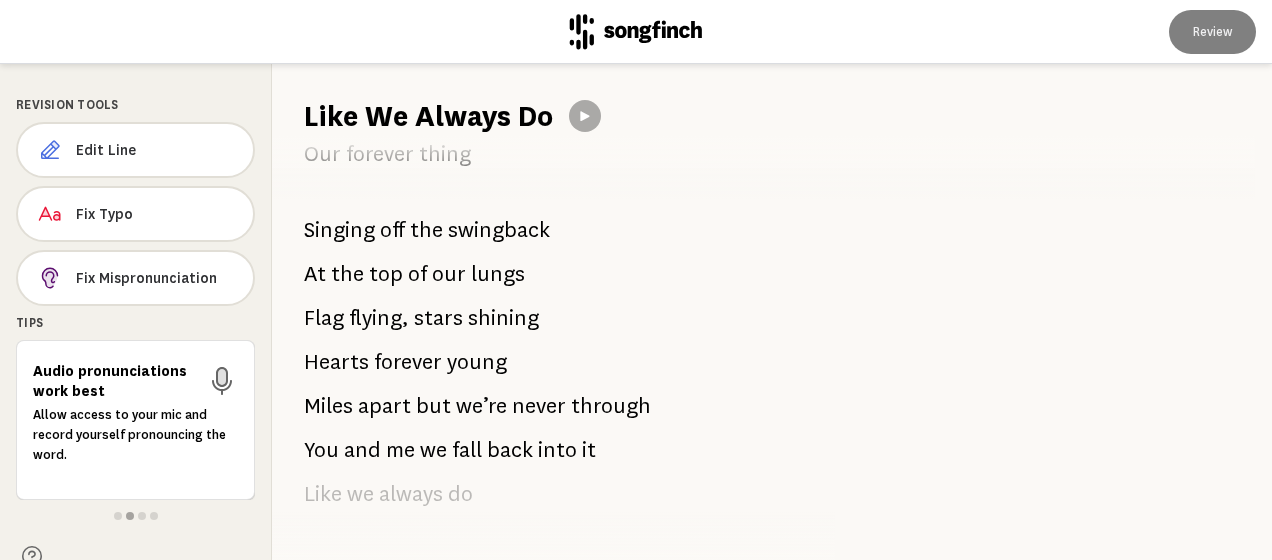 scroll, scrollTop: 337, scrollLeft: 0, axis: vertical 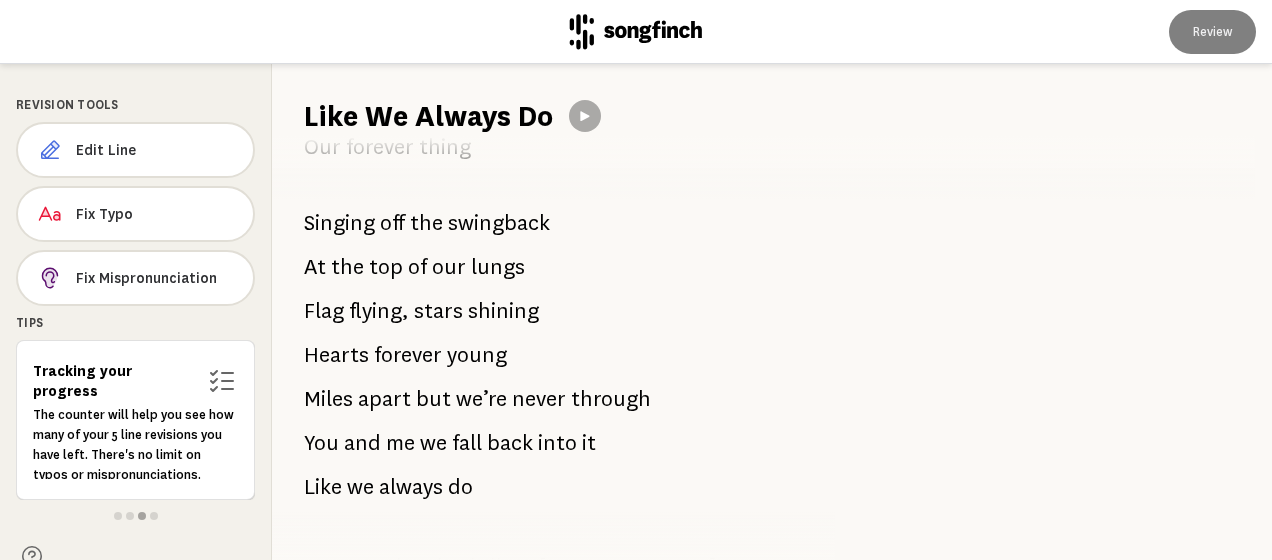 click on "We   met   at   a   rained-out   wine   and   nine   Talk   about   right   place   right   time   You   laugh   when   I   nap   in   bars   But   rally   for   SkipBo   No   matter   what   life   may   bring   Oh,   we   always   have   Green   Lake   Our   forever   thing   Singing   off   the   swingback   At   the   top   of   our   lungs   Flag   flying,   stars   shining   Hearts   forever   young   [PERSON_NAME]   apart   but   we’re   never   through   You   and   me   we   fall   back   into   it   Like   we   always   do   Remember   that   hallway   Mexico   surprise?   Oh,   the   rainbow   cakes   and   the   Mai   Tais   My   ride   or   die,   you   always   show   No   questions   asked,   you   drop   and   go   You   break   my   fall   every   time   Singing   off   the   swingback   At   the   top   of   our   lungs   Flag   flying,   stars   shining   Hearts   forever   young   [PERSON_NAME]   apart   but   we’re   never   through   You   and   me   we   fall   back   into   it   Like   we   always" at bounding box center [542, 348] 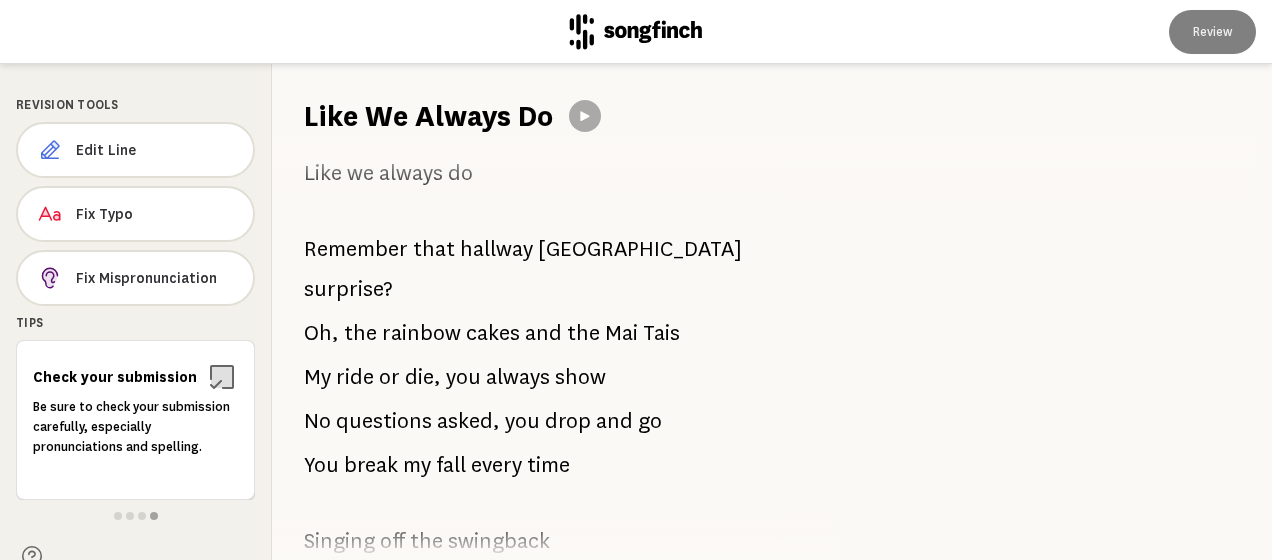scroll, scrollTop: 657, scrollLeft: 0, axis: vertical 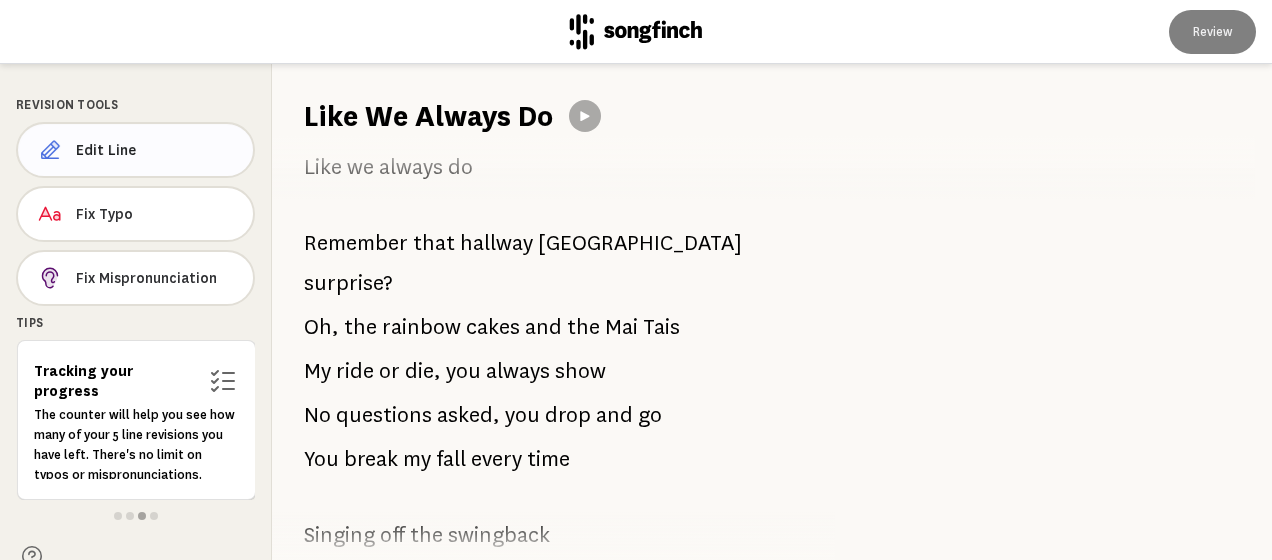 click on "Edit Line" at bounding box center [156, 150] 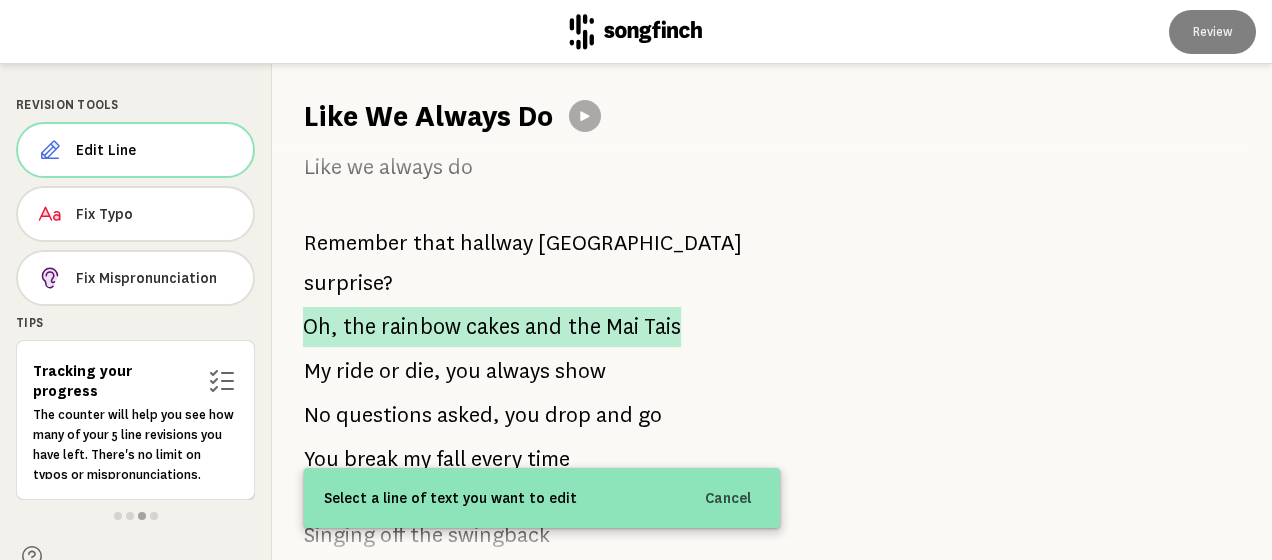 click on "rainbow" at bounding box center (421, 327) 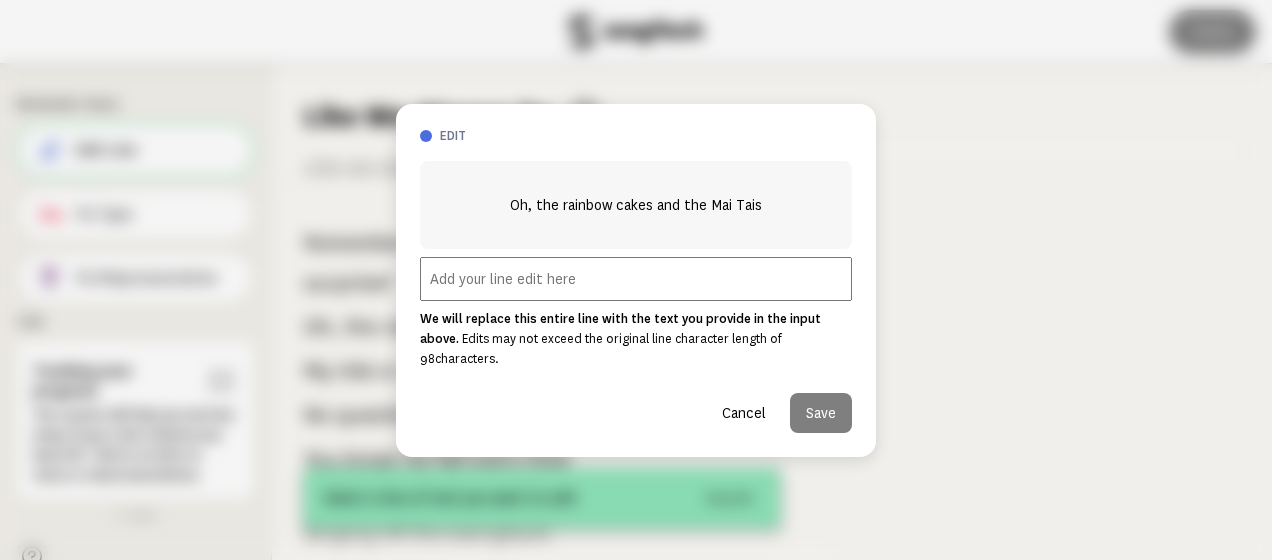 click at bounding box center (636, 279) 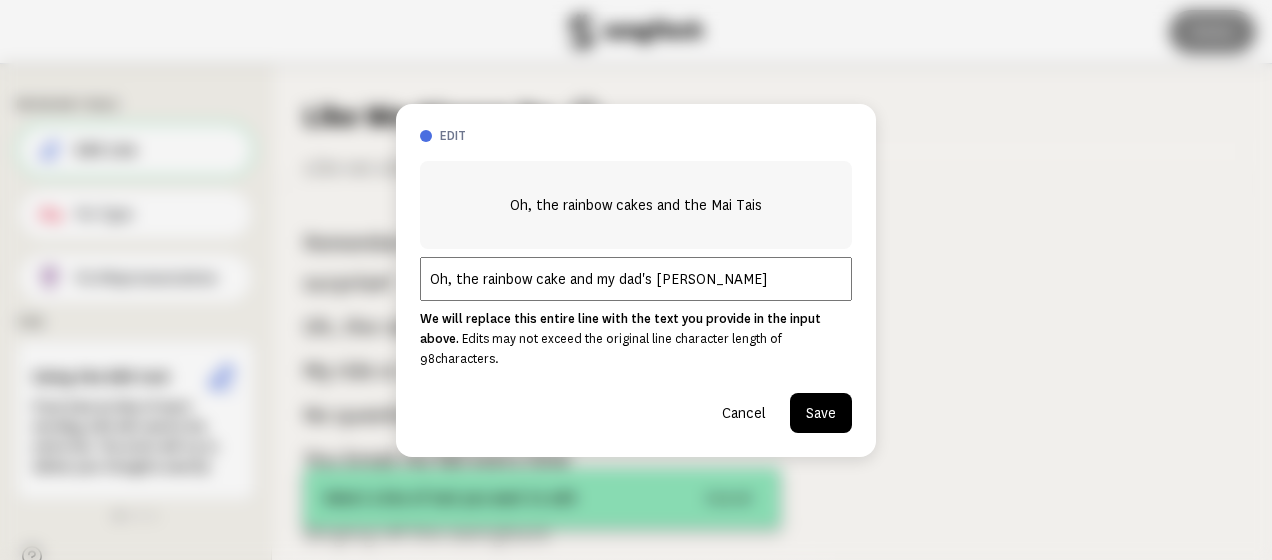 click on "We will replace this entire line with the text you provide in the input above.   Edits may not exceed the original line character length of   98  characters." at bounding box center [636, 339] 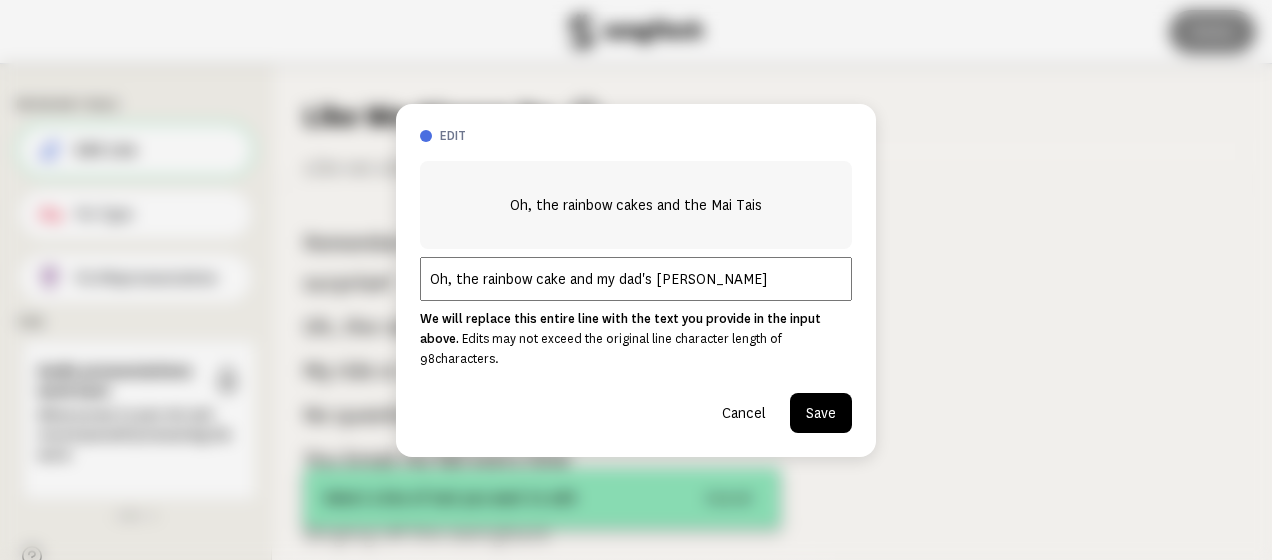 click on "Oh, the rainbow cake and my dad's [PERSON_NAME]" at bounding box center (636, 279) 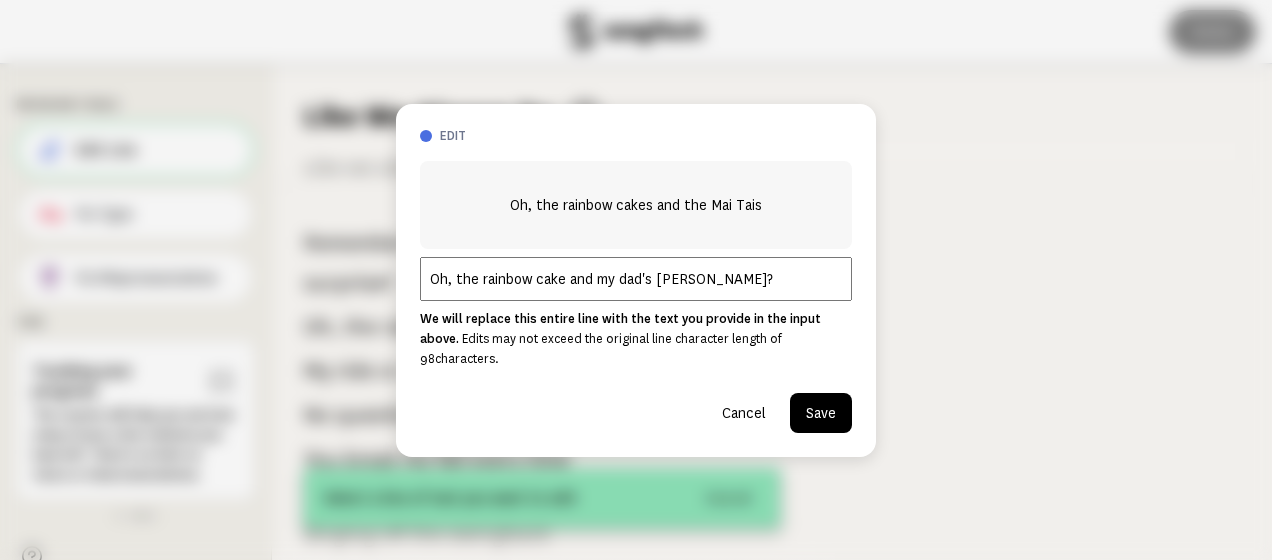 click on "Oh, the rainbow cake and my dad's [PERSON_NAME]?" at bounding box center [636, 279] 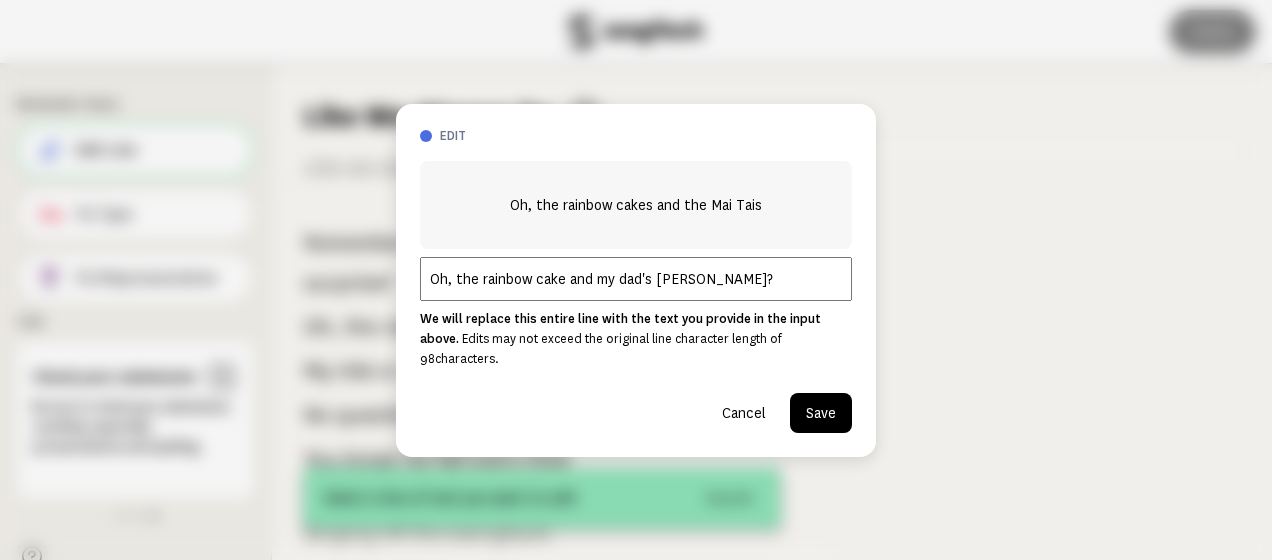 type on "Oh, the rainbow cake and my dad's [PERSON_NAME]?" 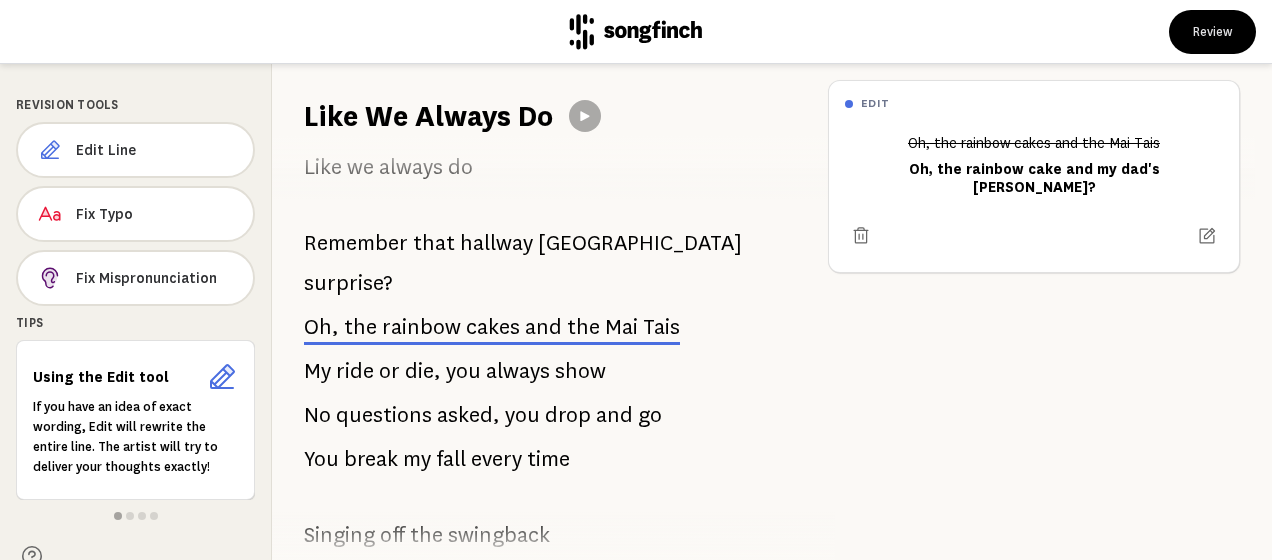 click on "We   met   at   a   rained-out   wine   and   nine   Talk   about   right   place   right   time   You   laugh   when   I   nap   in   bars   But   rally   for   SkipBo   No   matter   what   life   may   bring   Oh,   we   always   have   Green   Lake   Our   forever   thing   Singing   off   the   swingback   At   the   top   of   our   lungs   Flag   flying,   stars   shining   Hearts   forever   young   [PERSON_NAME]   apart   but   we’re   never   through   You   and   me   we   fall   back   into   it   Like   we   always   do   Remember   that   hallway   Mexico   surprise?   Oh,   the   rainbow   cakes   and   the   Mai   Tais   My   ride   or   die,   you   always   show   No   questions   asked,   you   drop   and   go   You   break   my   fall   every   time   Singing   off   the   swingback   At   the   top   of   our   lungs   Flag   flying,   stars   shining   Hearts   forever   young   [PERSON_NAME]   apart   but   we’re   never   through   You   and   me   we   fall   back   into   it   Like   we   always" at bounding box center (542, 348) 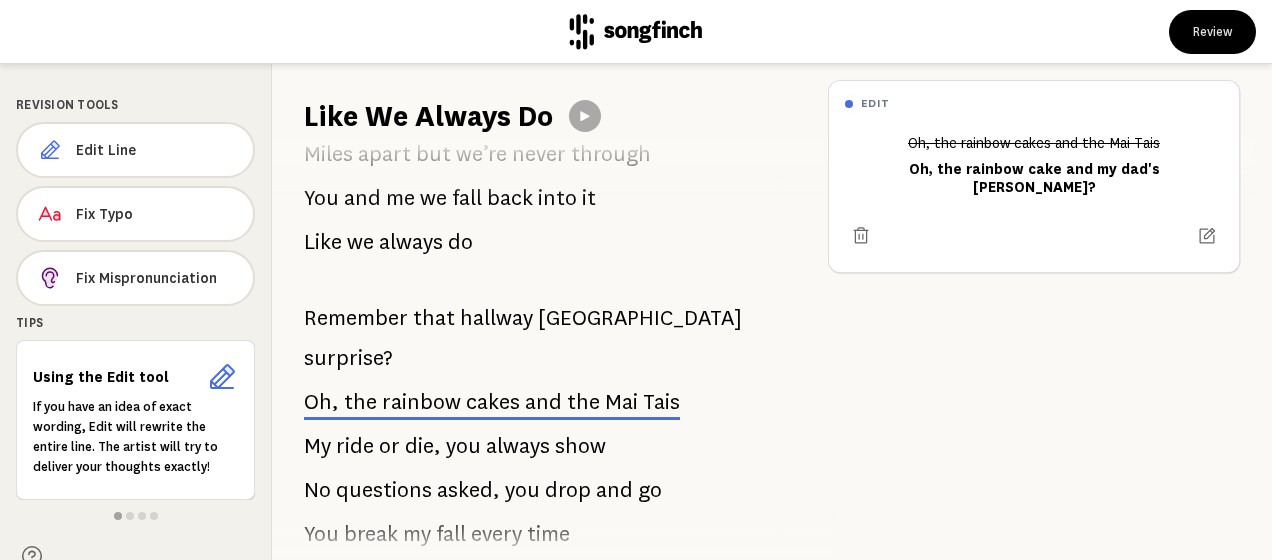 scroll, scrollTop: 586, scrollLeft: 0, axis: vertical 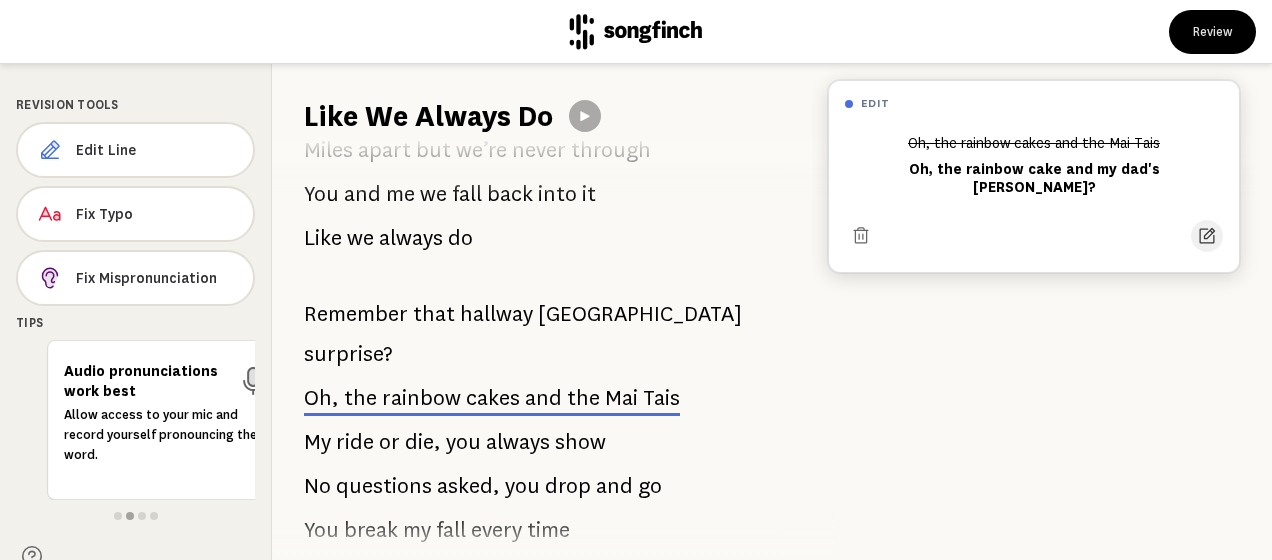 click 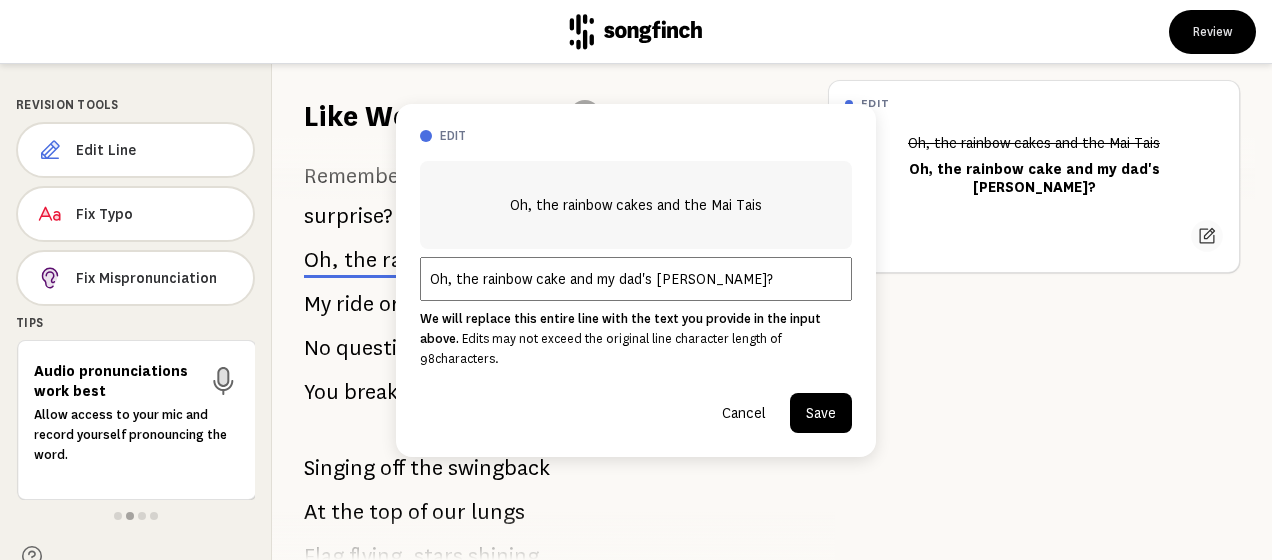 scroll, scrollTop: 738, scrollLeft: 0, axis: vertical 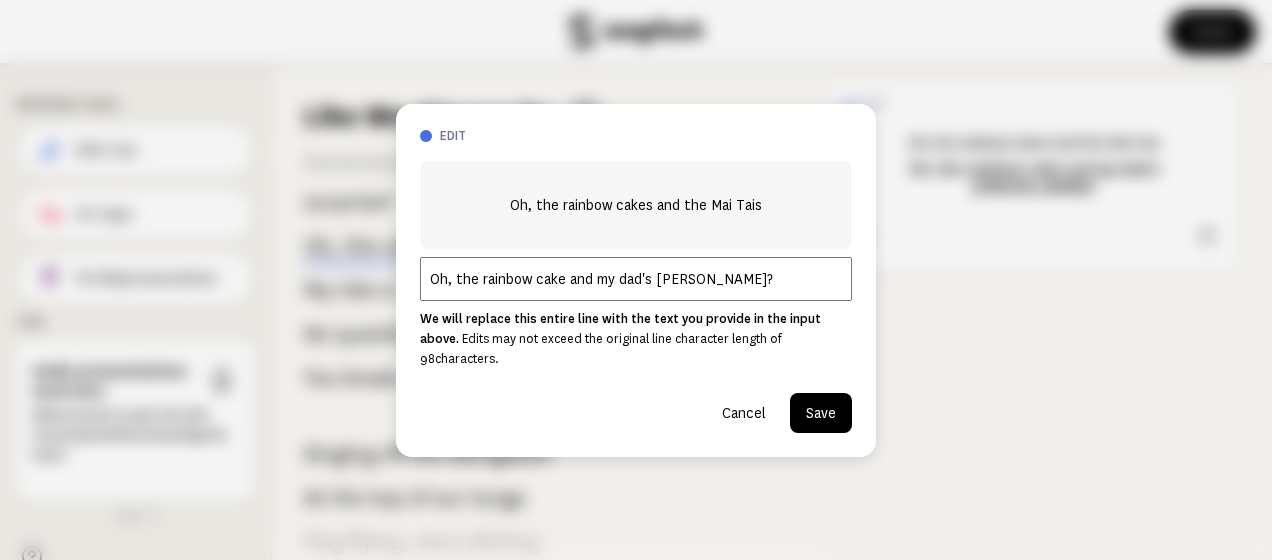 click on "Save" at bounding box center (821, 413) 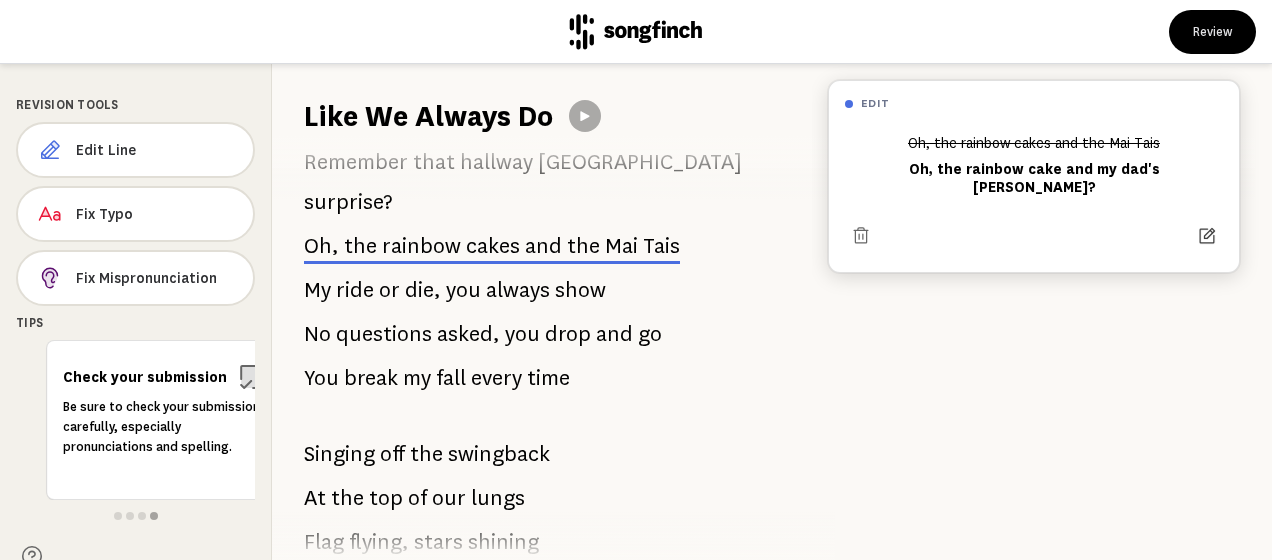click 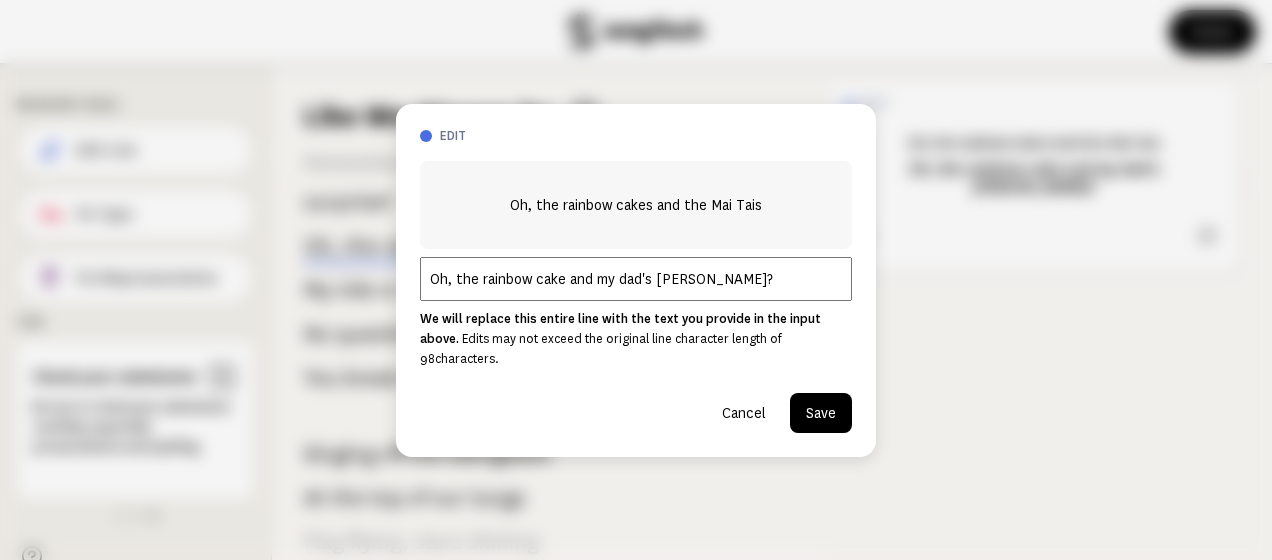 click at bounding box center (636, 280) 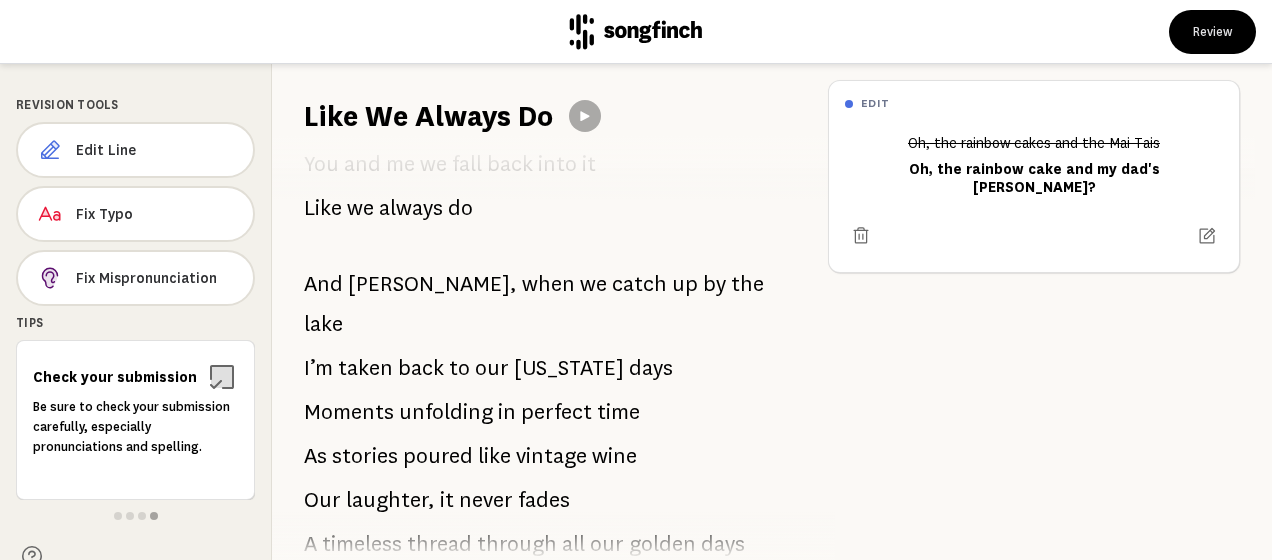 scroll, scrollTop: 1255, scrollLeft: 0, axis: vertical 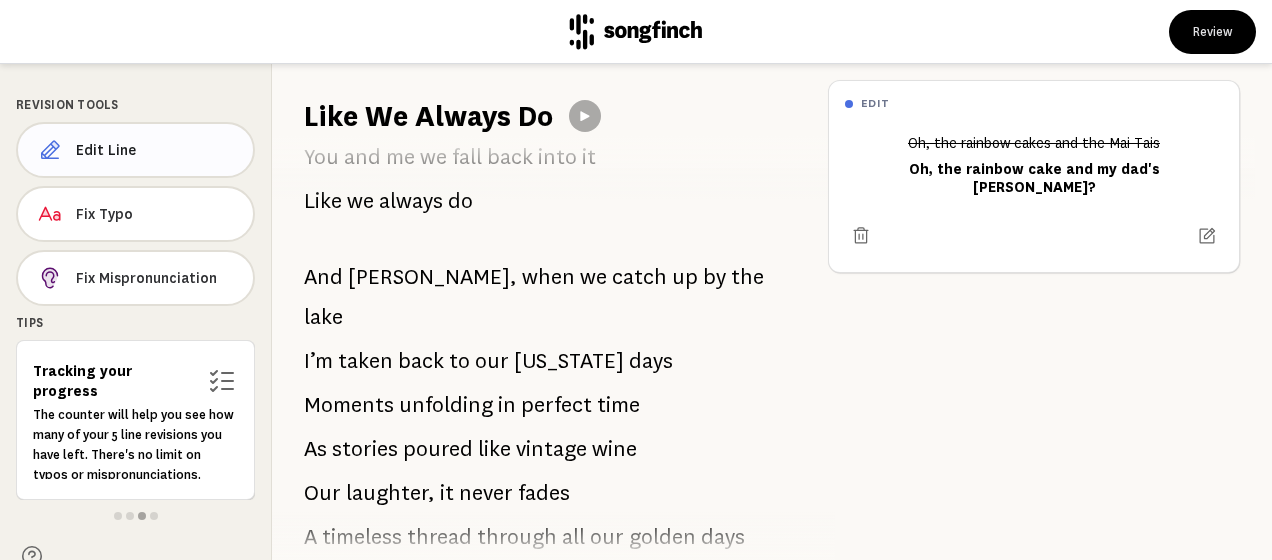 click on "Edit Line" at bounding box center (156, 150) 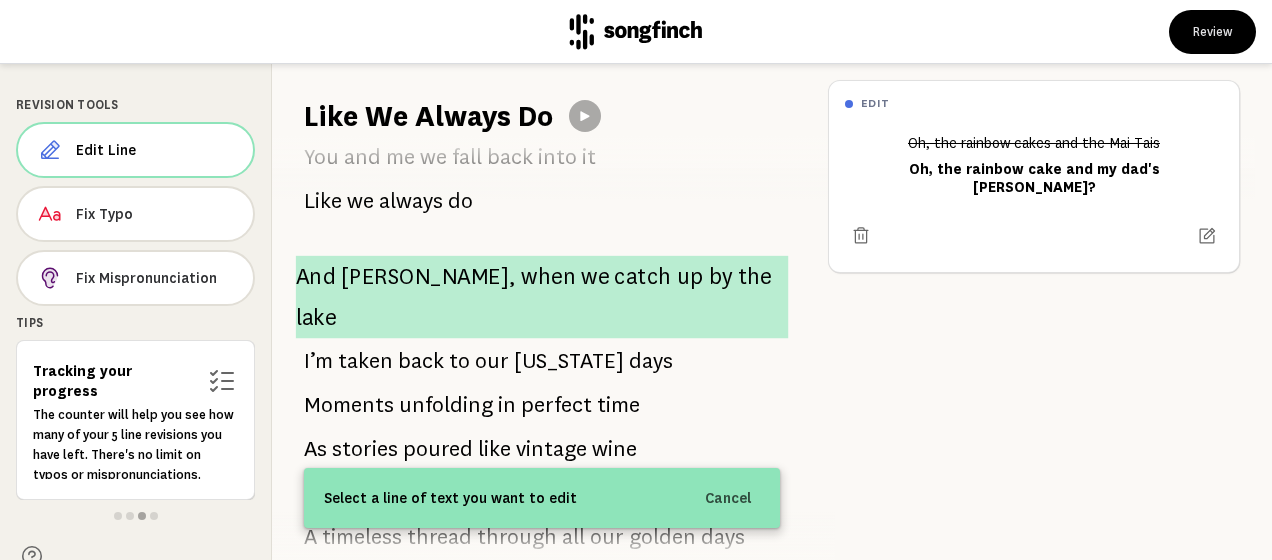 click on "when" at bounding box center [548, 276] 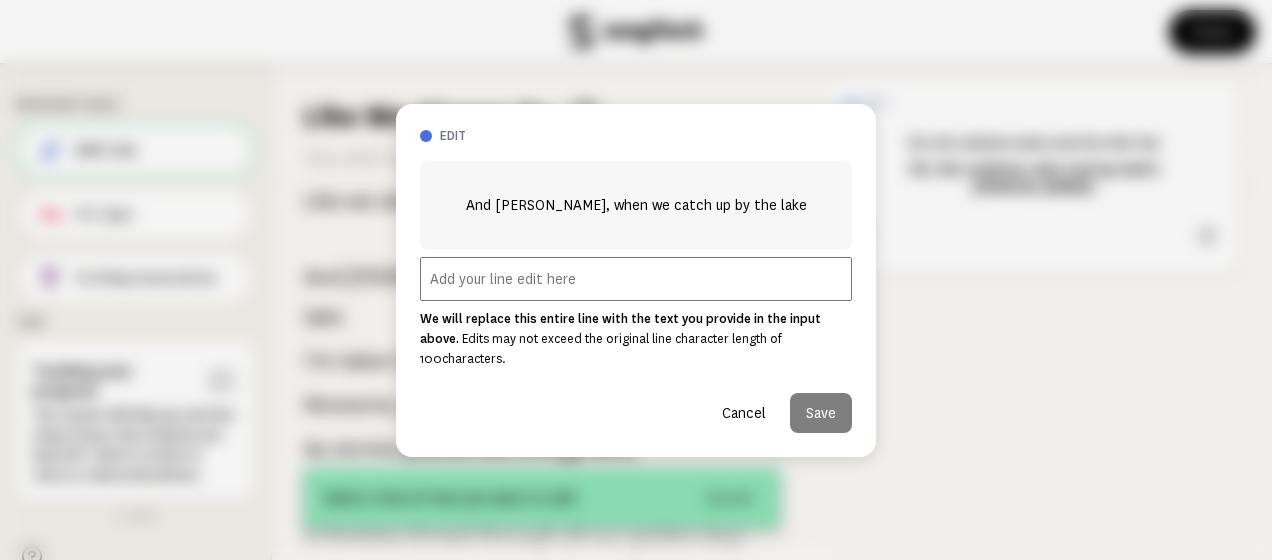 click at bounding box center (636, 279) 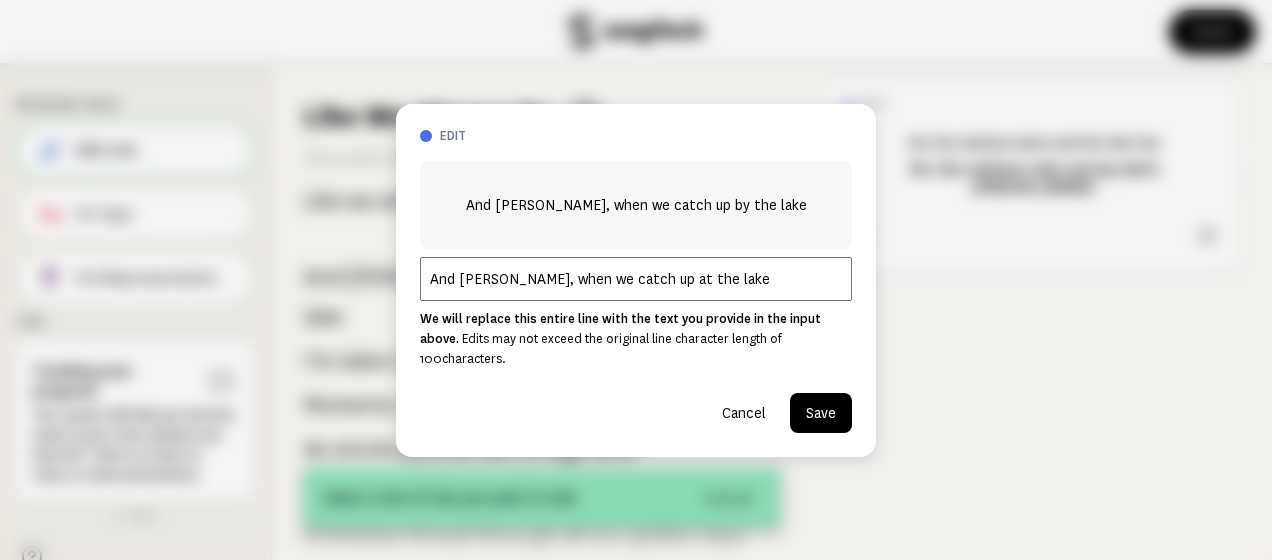 type on "And [PERSON_NAME], when we catch up at the lake" 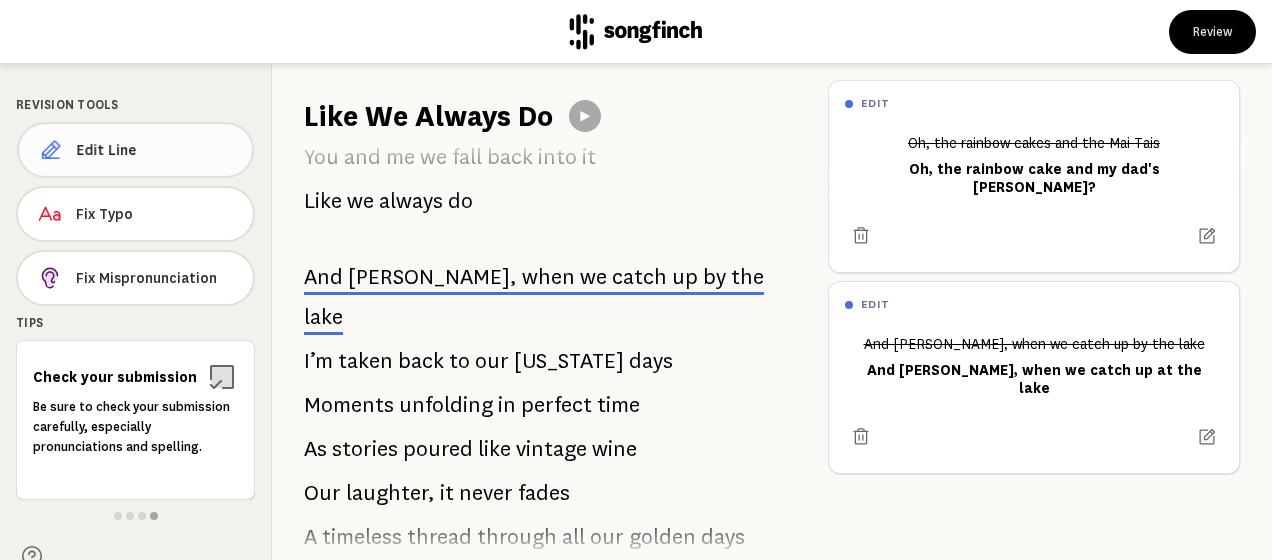 click on "Edit Line" at bounding box center [135, 150] 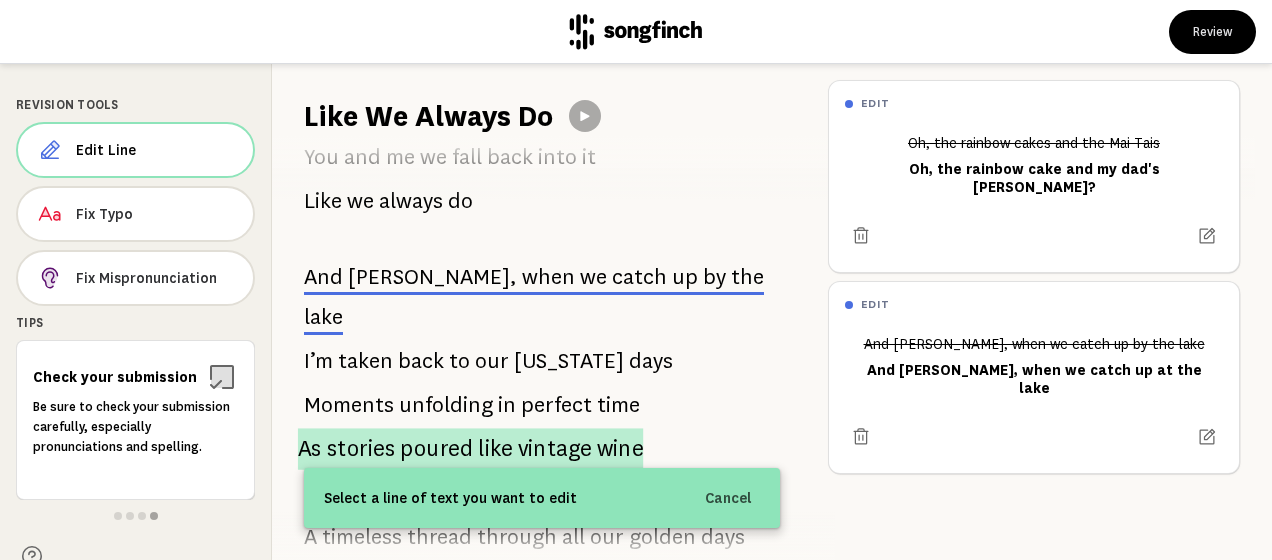 click on "poured" at bounding box center (436, 449) 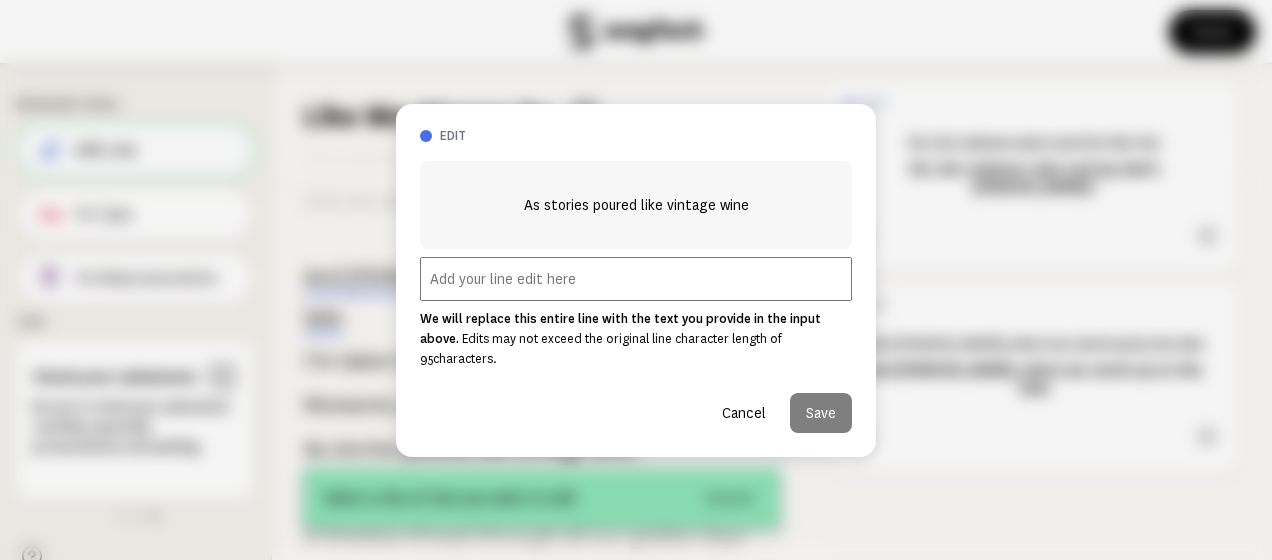 scroll, scrollTop: 1612, scrollLeft: 0, axis: vertical 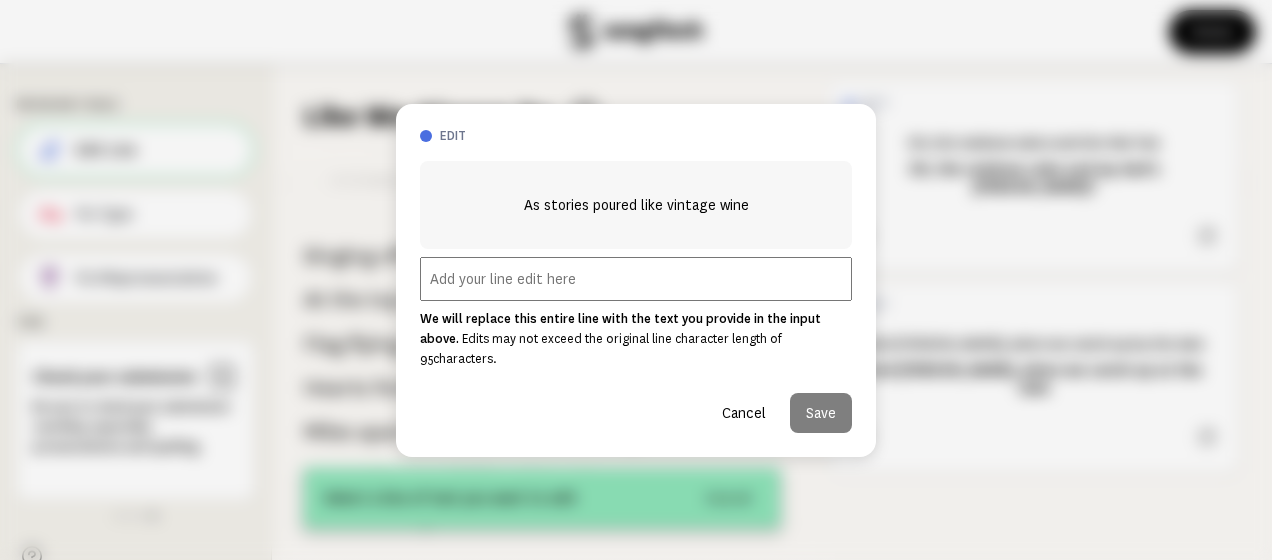 click at bounding box center [636, 279] 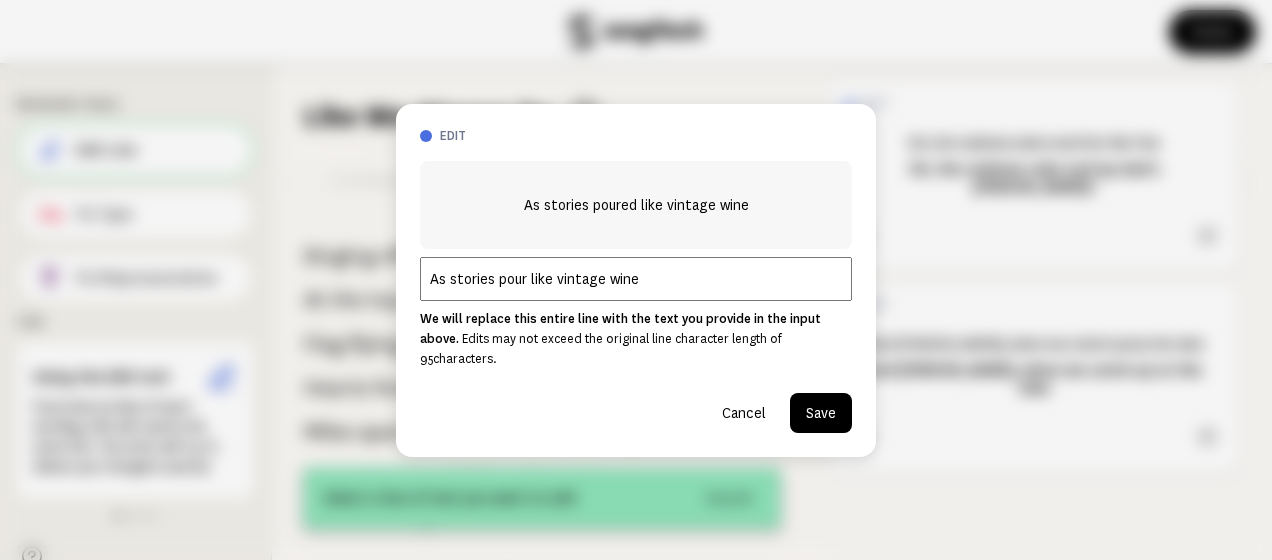 type on "As stories pour like vintage wine" 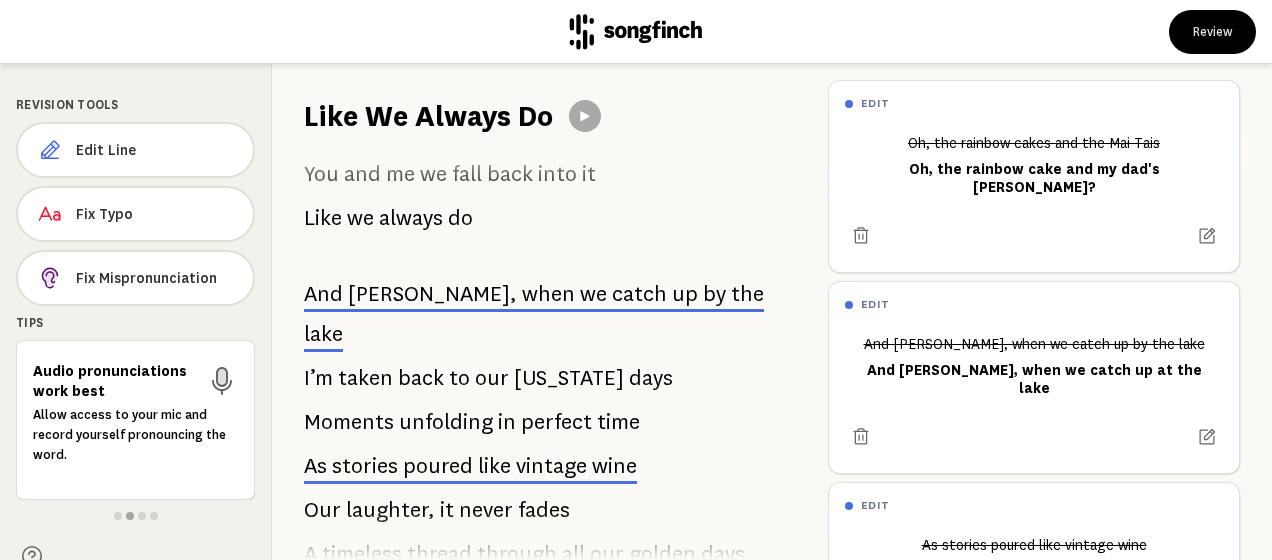 scroll, scrollTop: 1252, scrollLeft: 0, axis: vertical 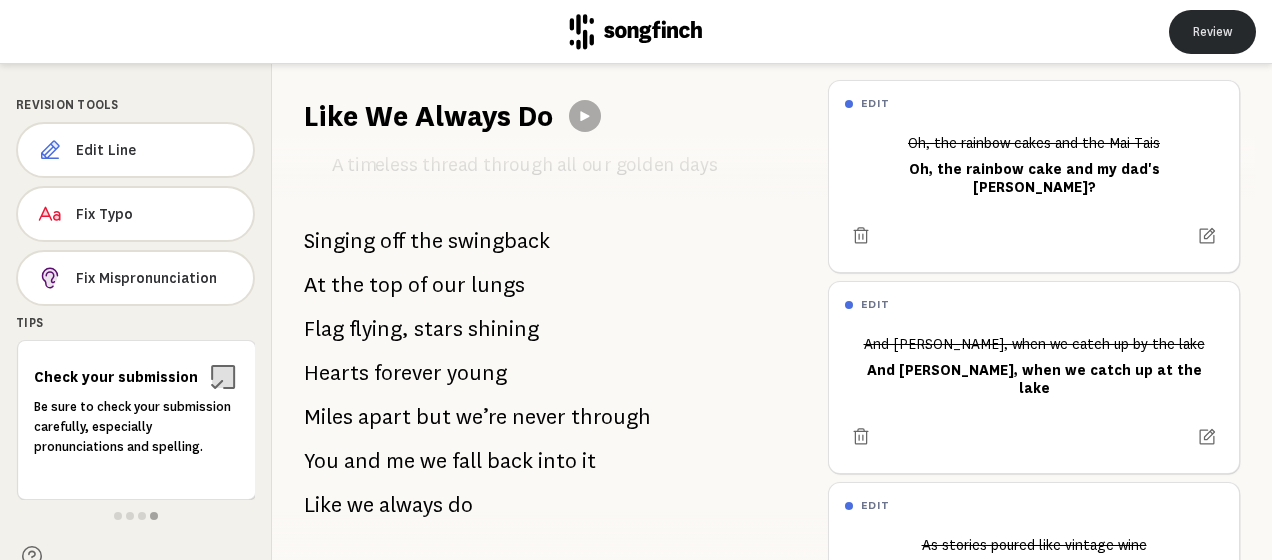 click on "Review" at bounding box center (1212, 32) 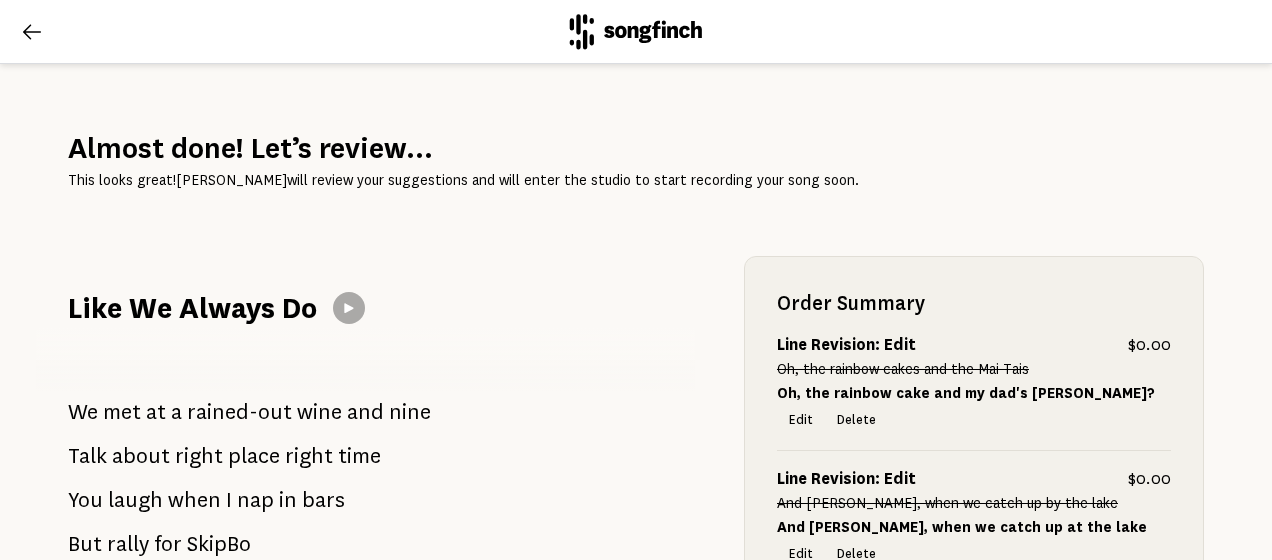 click on "Like We Always Do" at bounding box center (192, 308) 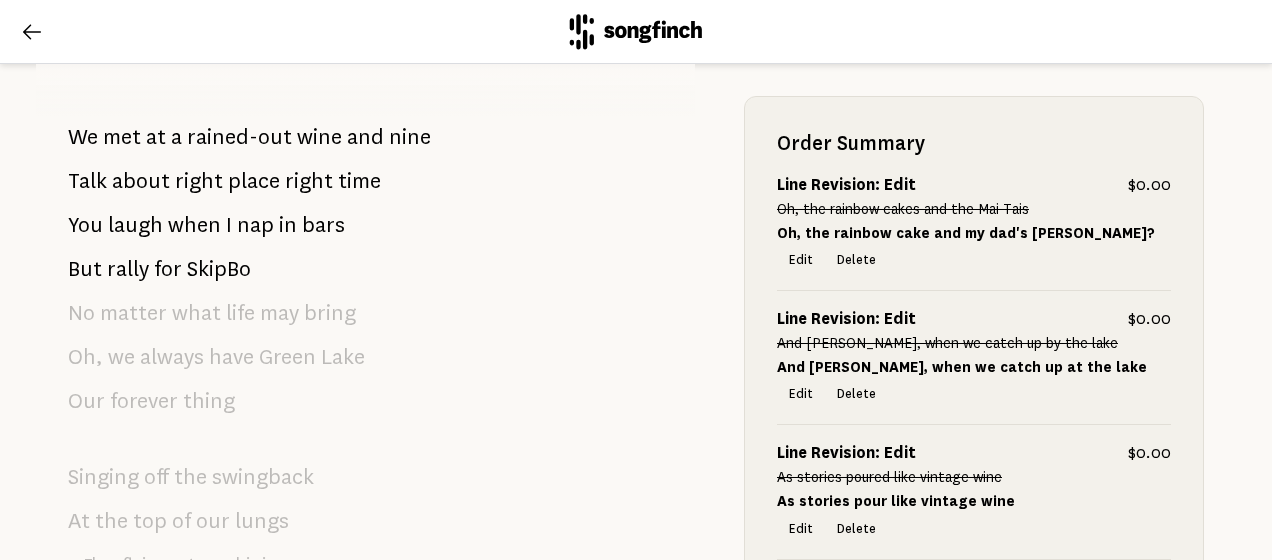 scroll, scrollTop: 0, scrollLeft: 0, axis: both 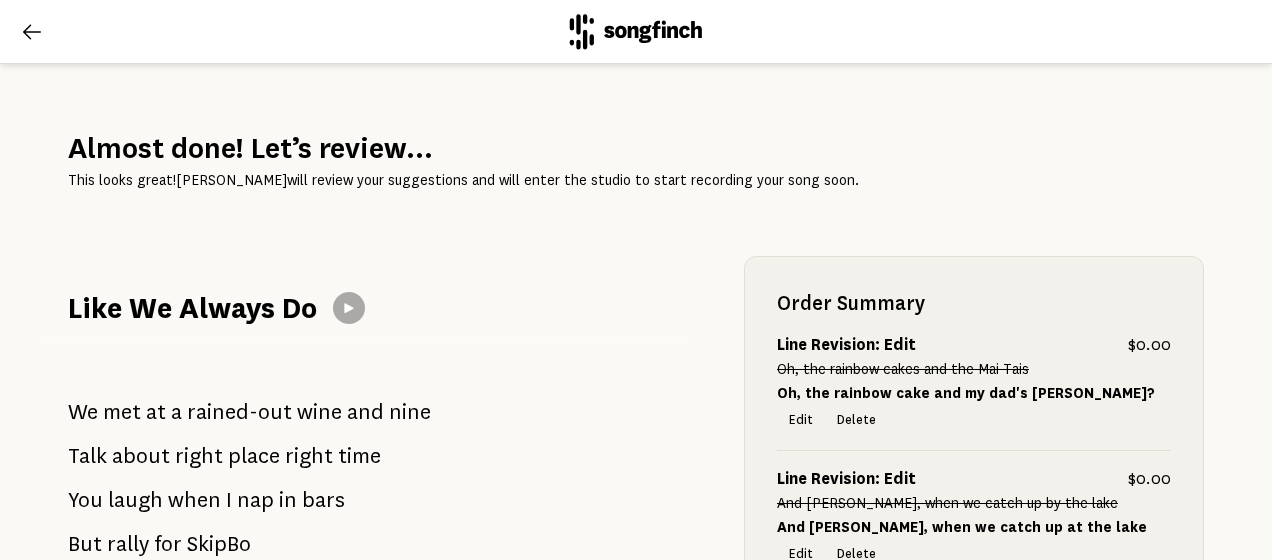 click 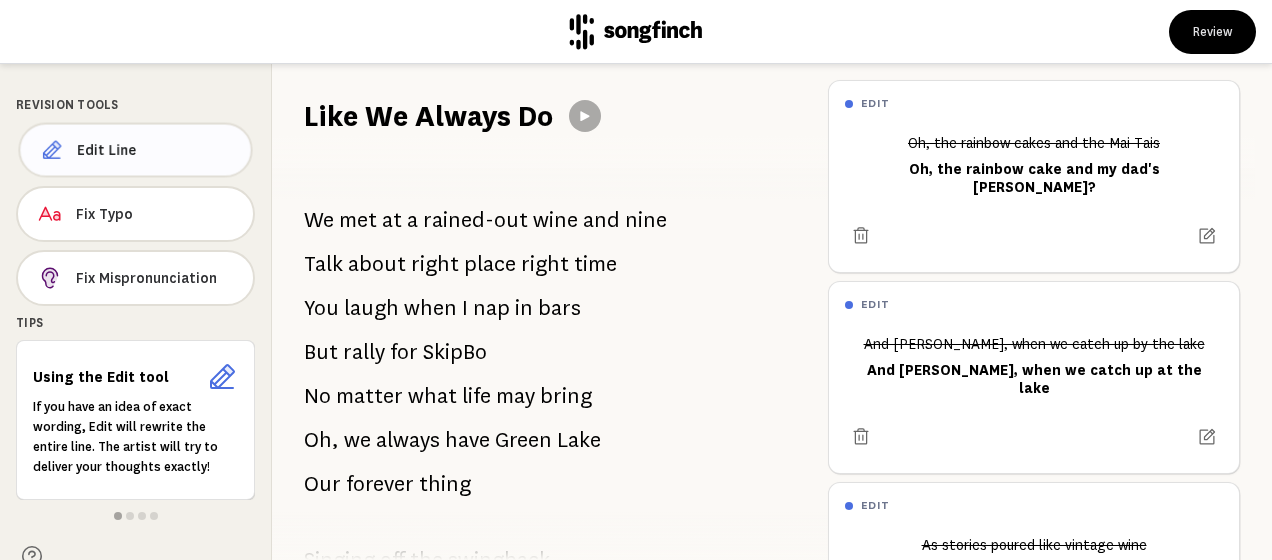 click on "Edit Line" at bounding box center [156, 150] 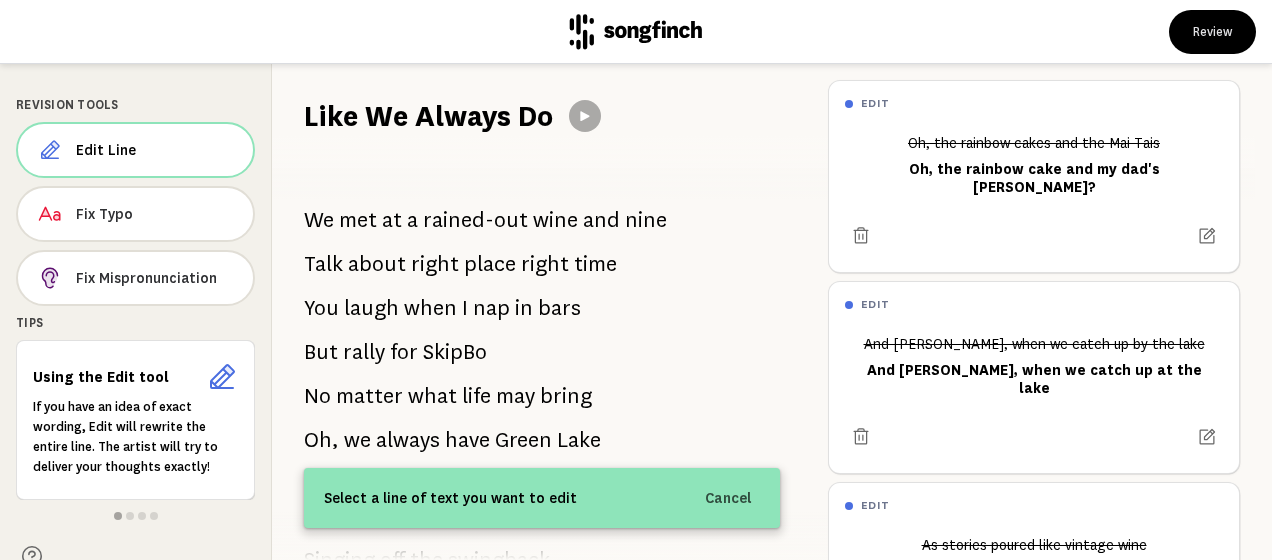 click on "Like We Always Do" at bounding box center [428, 116] 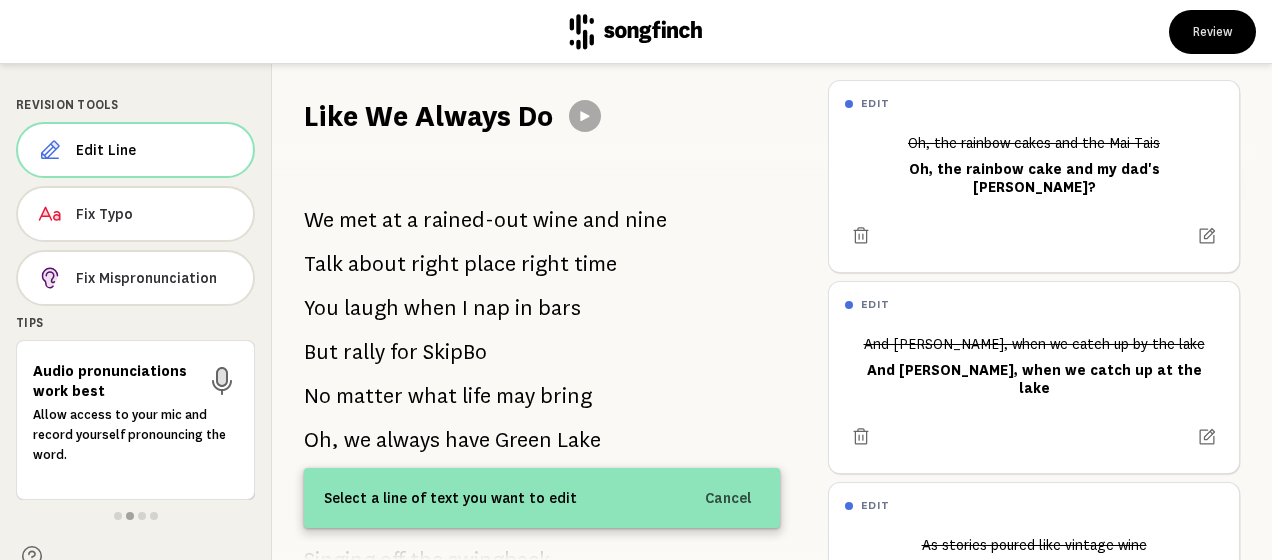 click on "Like We Always Do" at bounding box center [428, 116] 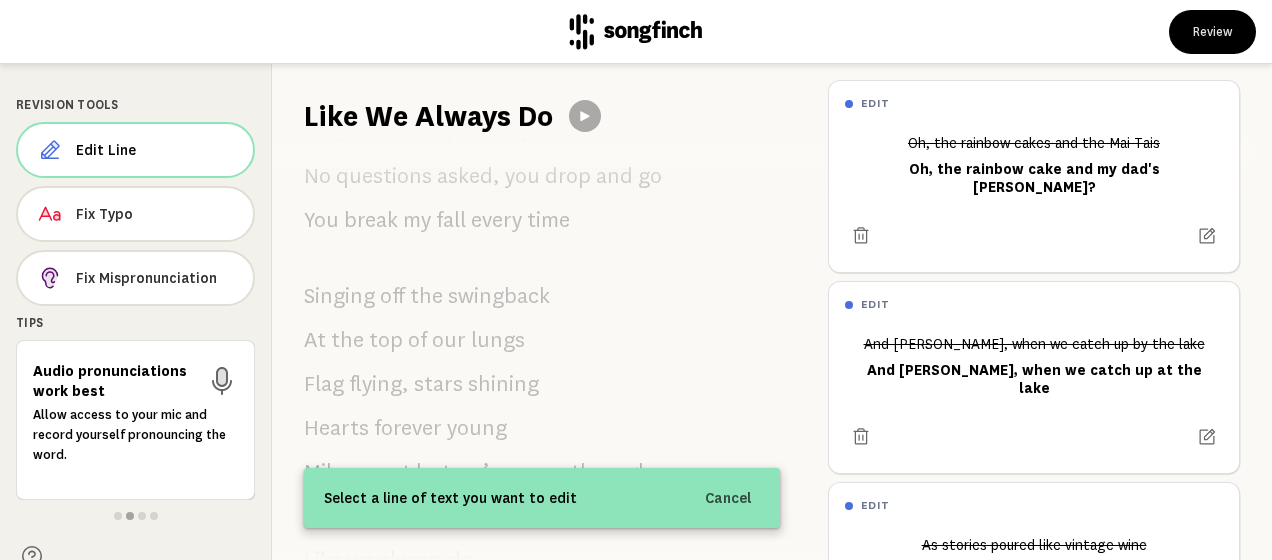 scroll, scrollTop: 0, scrollLeft: 0, axis: both 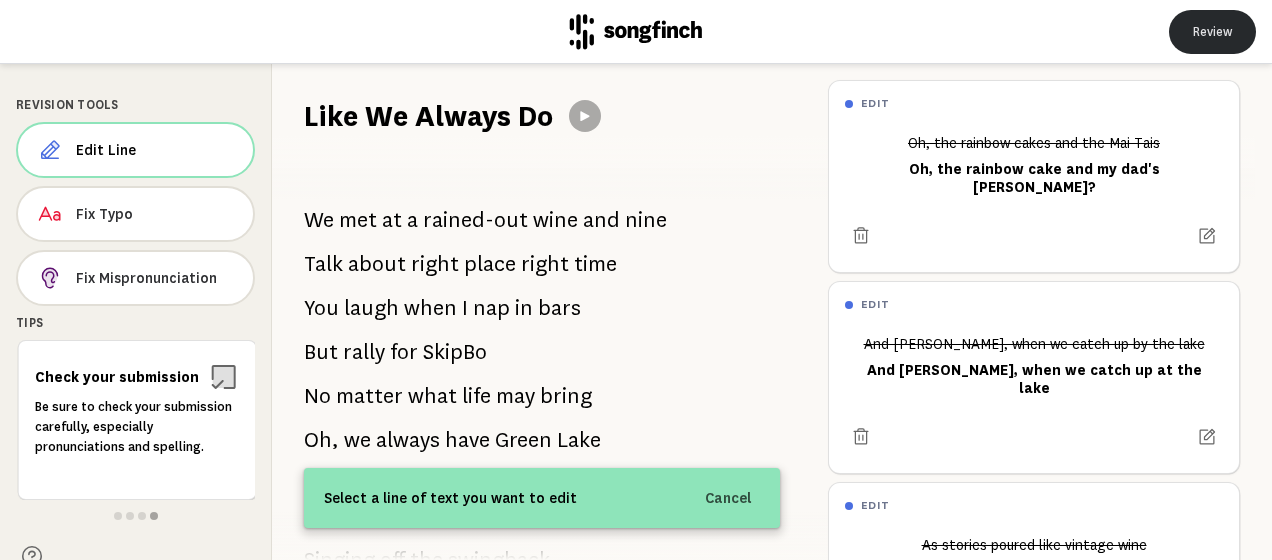 click on "Review" at bounding box center [1212, 32] 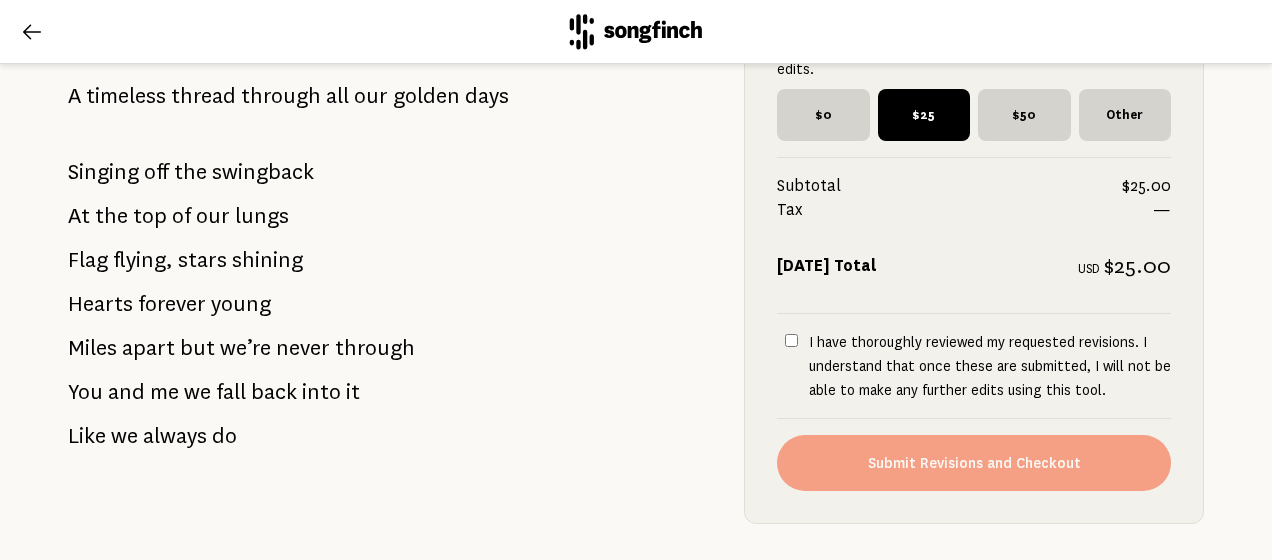 scroll, scrollTop: 1756, scrollLeft: 0, axis: vertical 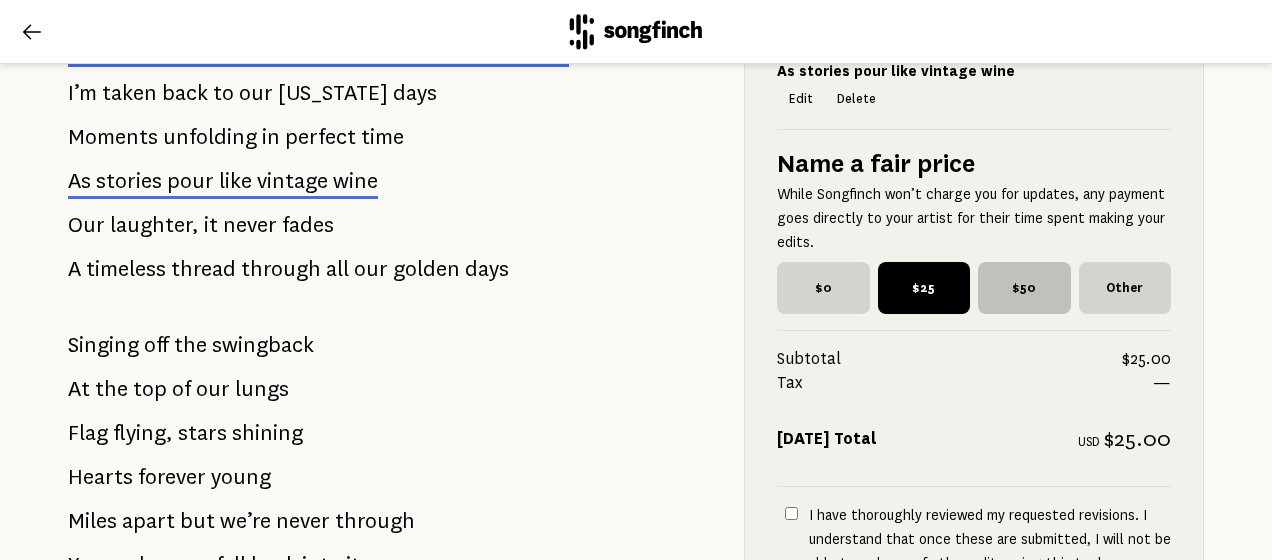click on "$50" at bounding box center (1024, 288) 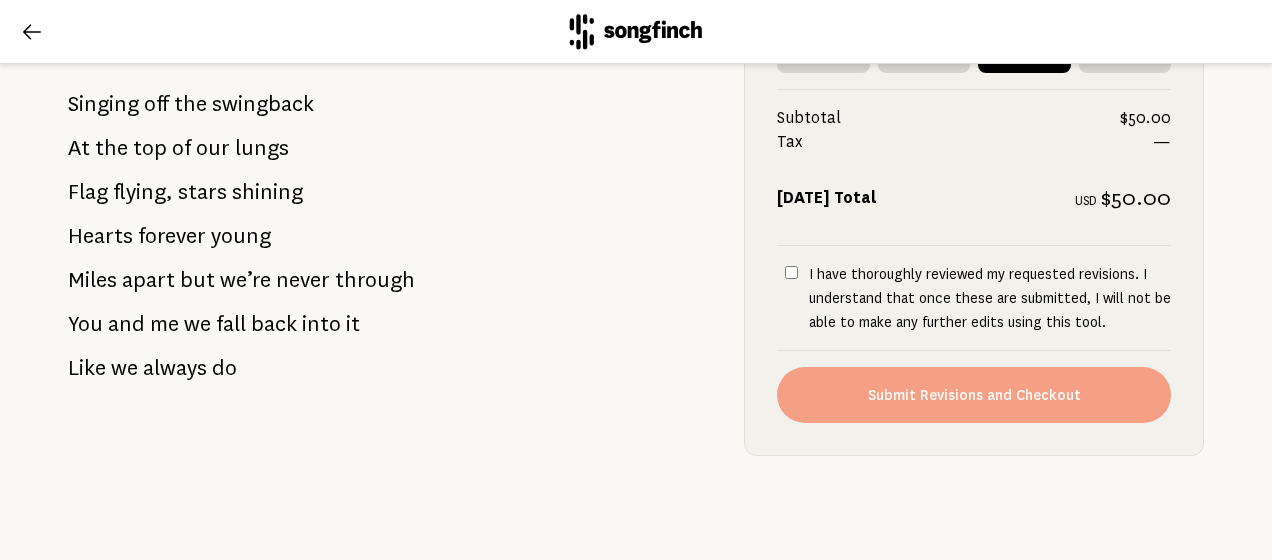 scroll, scrollTop: 1906, scrollLeft: 0, axis: vertical 